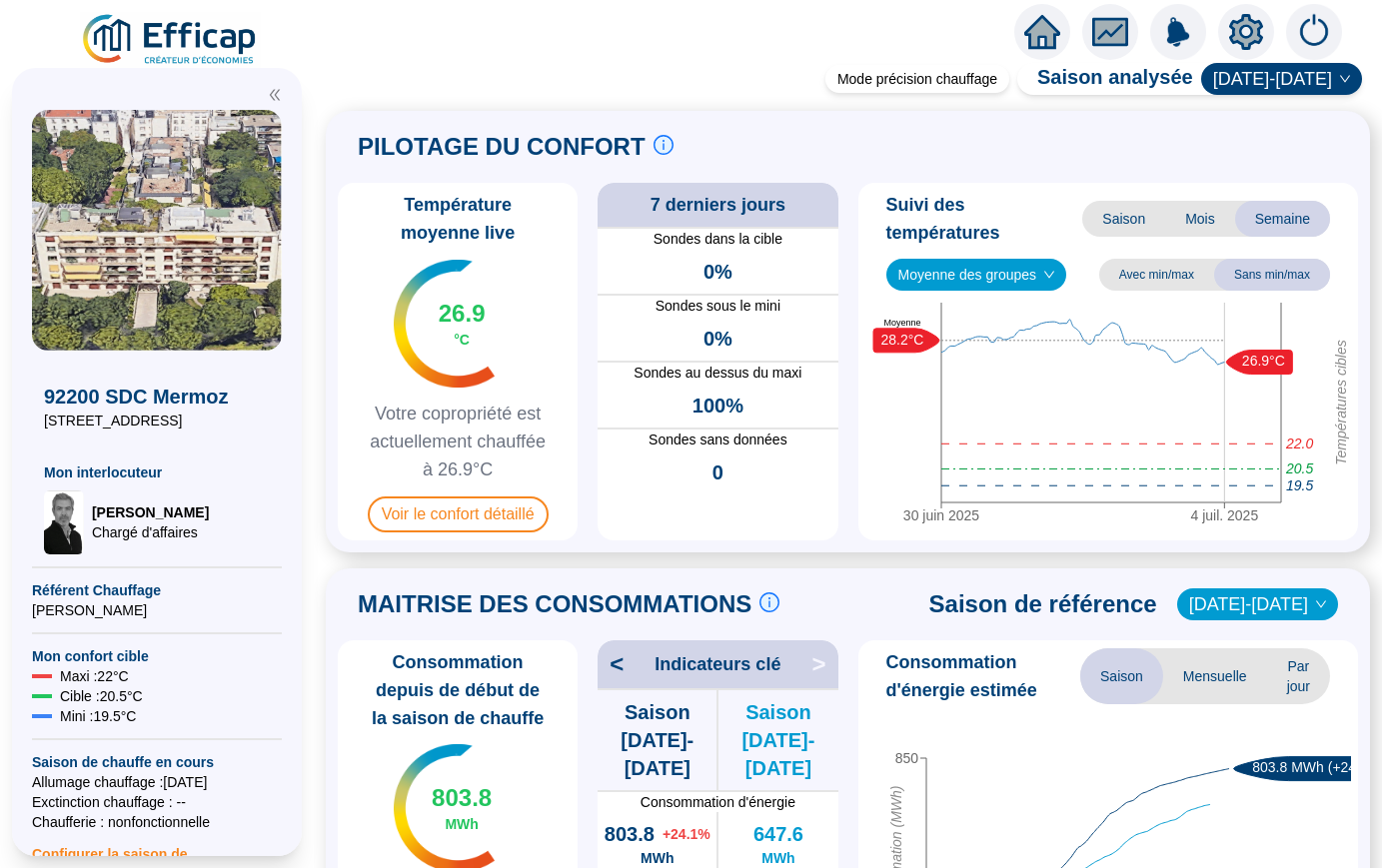 scroll, scrollTop: 0, scrollLeft: 0, axis: both 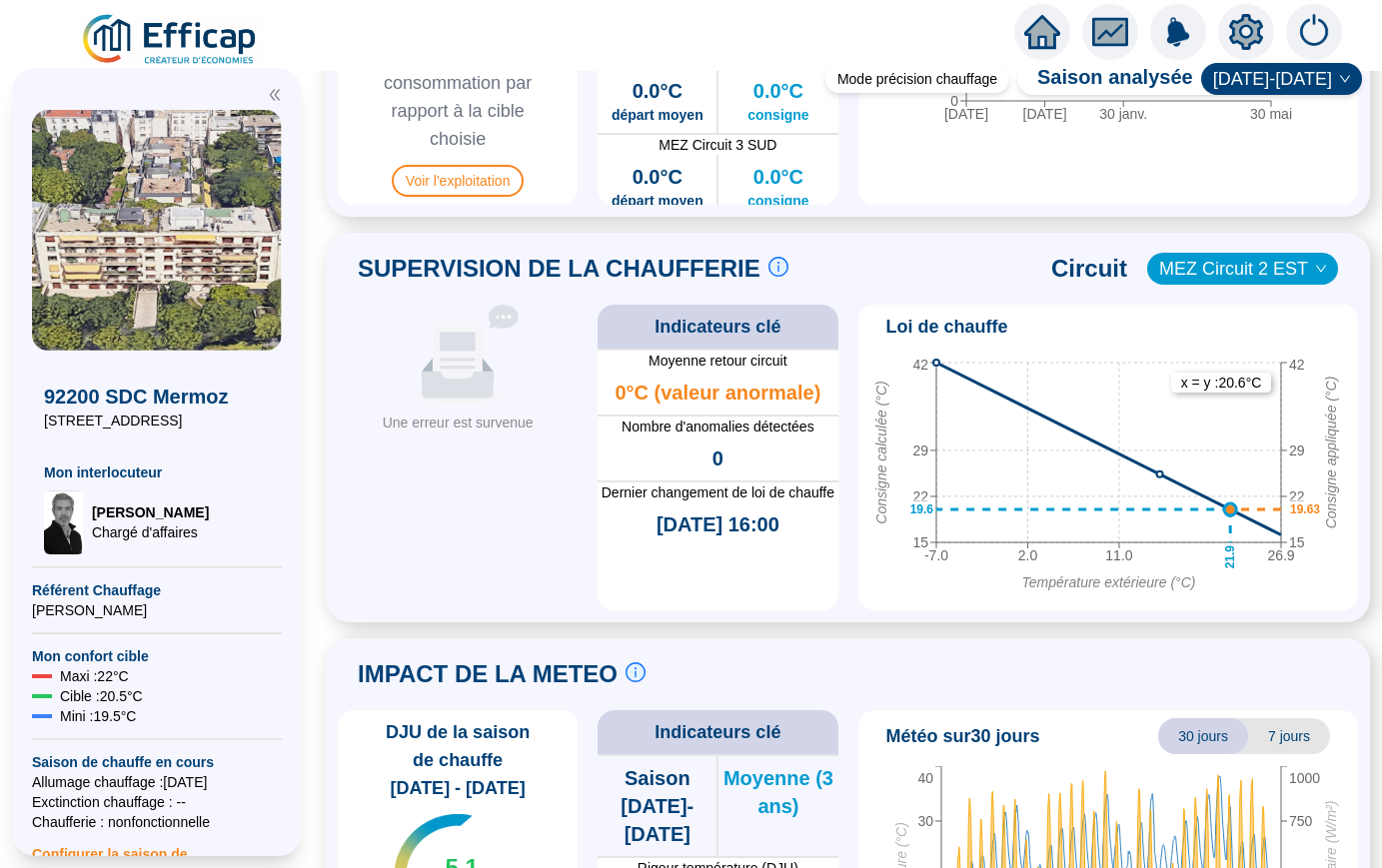 click 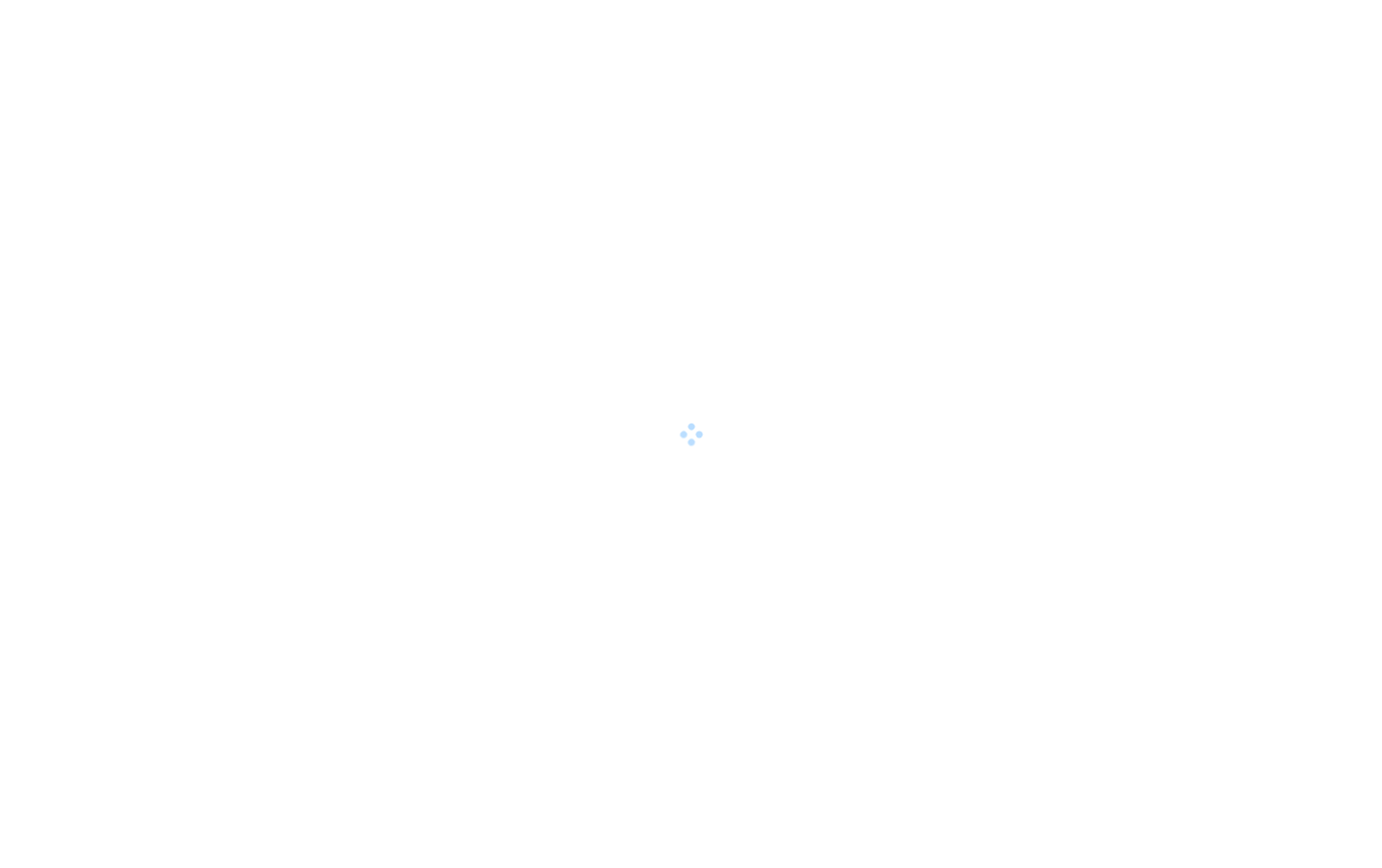 type 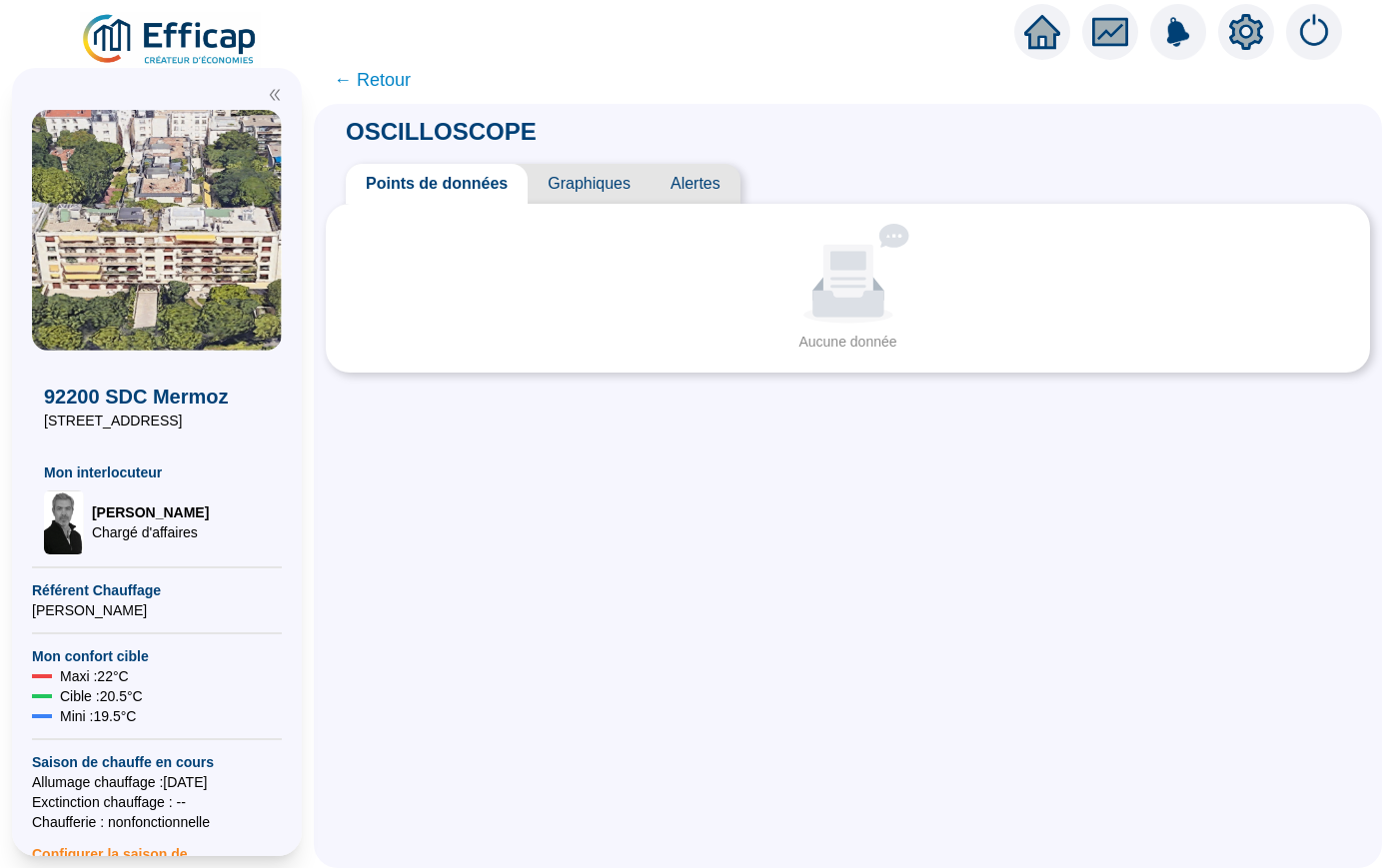 click at bounding box center [1314, 32] 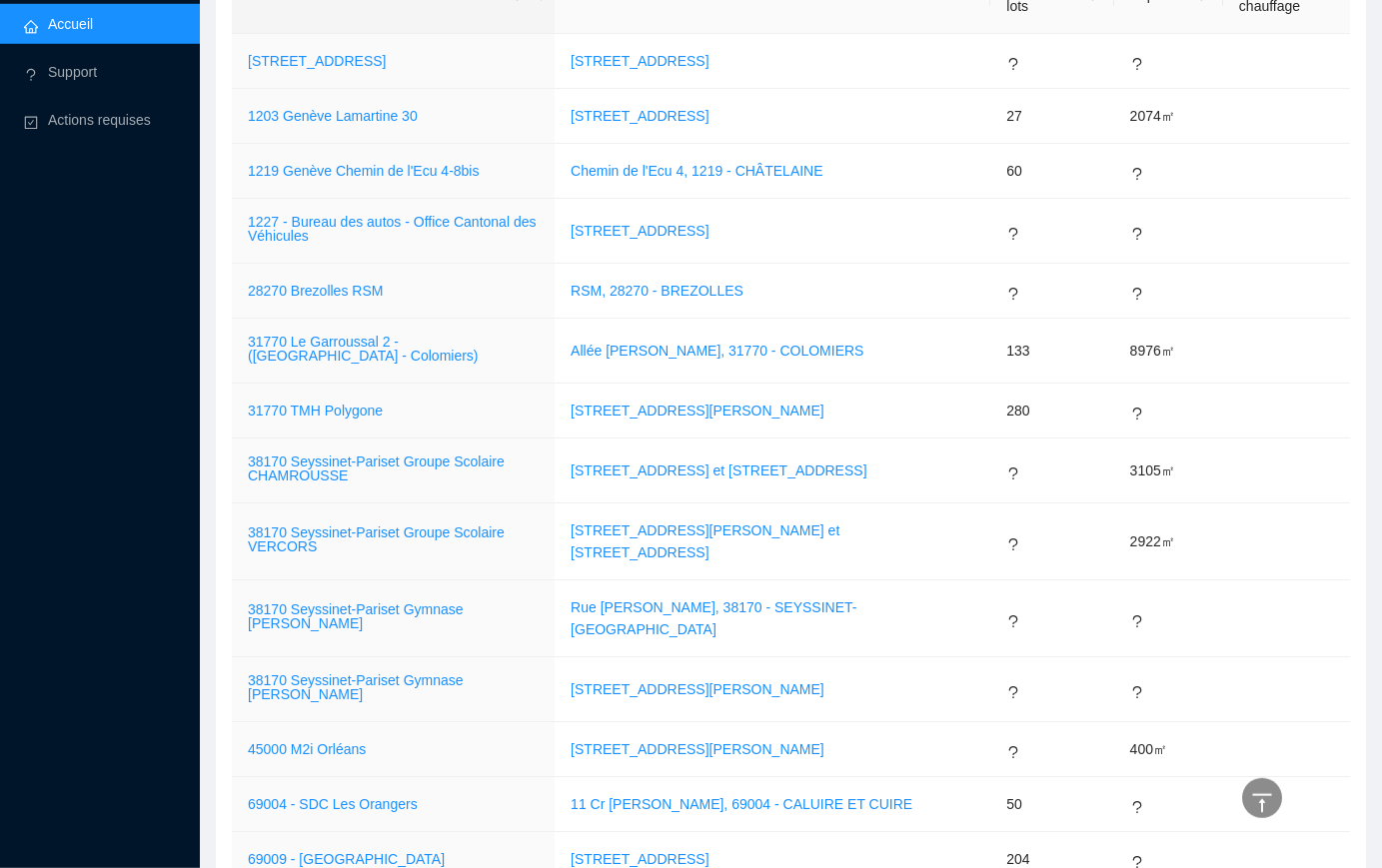 scroll, scrollTop: 911, scrollLeft: 0, axis: vertical 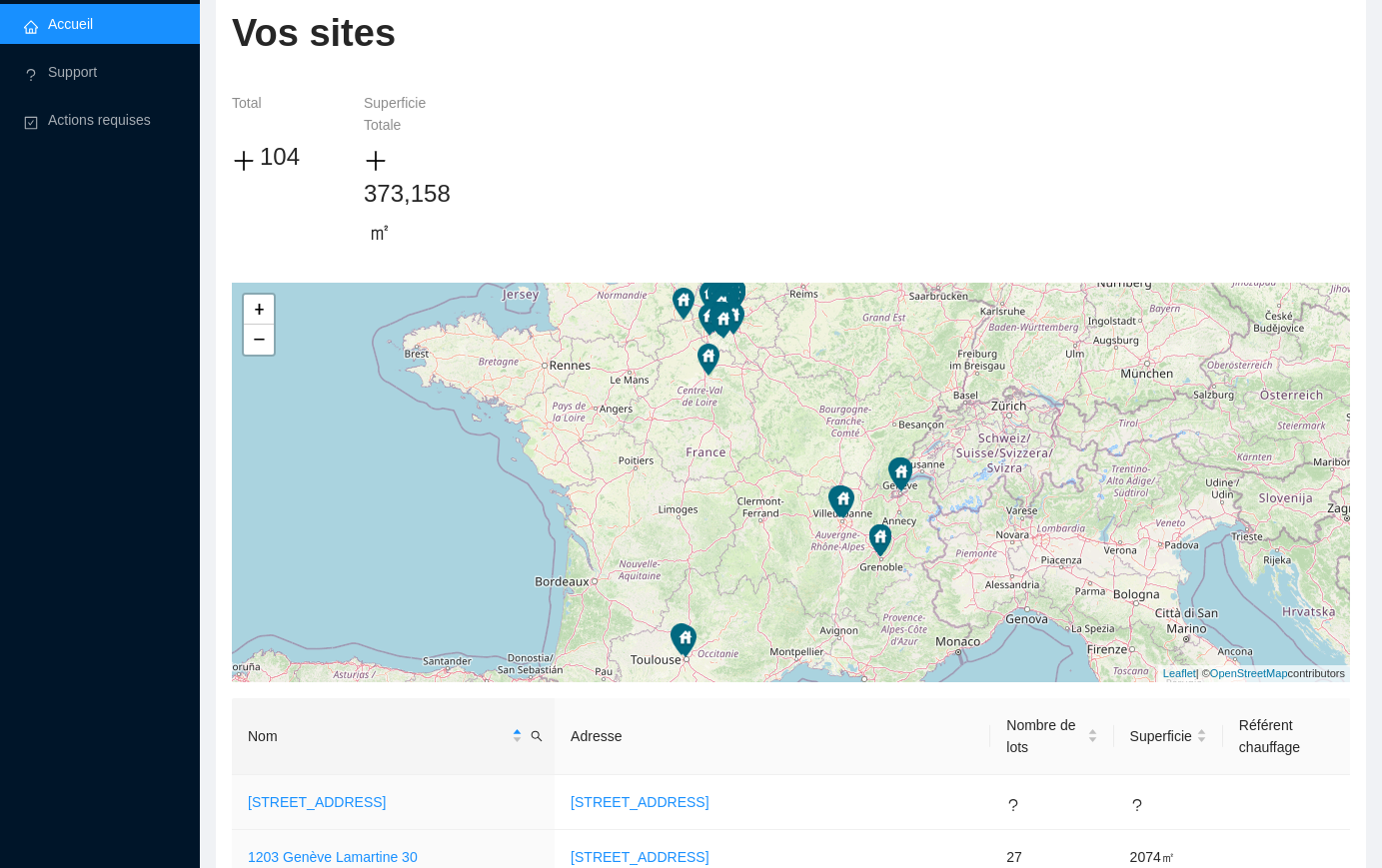 click on "373,158 ㎡" at bounding box center (414, 194) 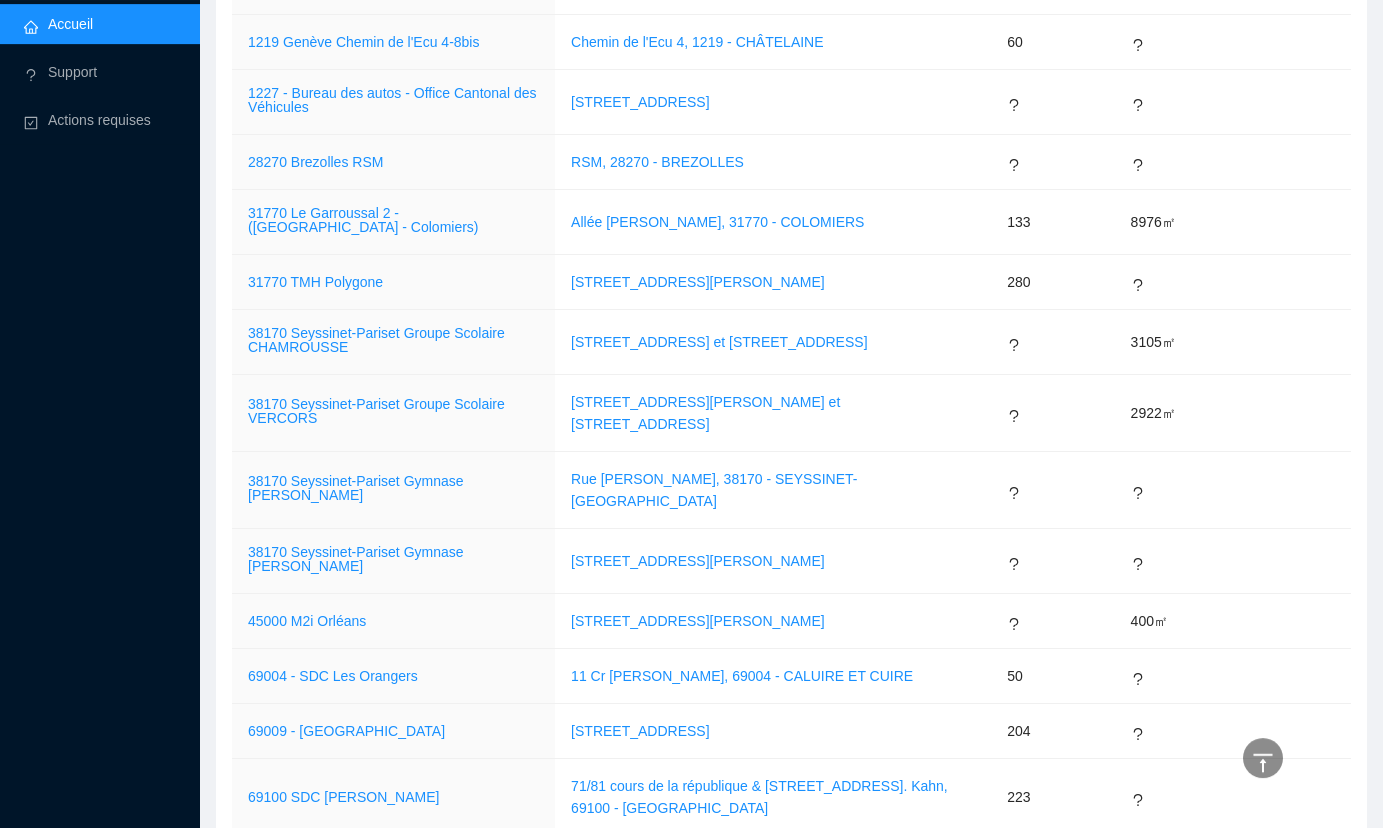scroll, scrollTop: 2534, scrollLeft: 0, axis: vertical 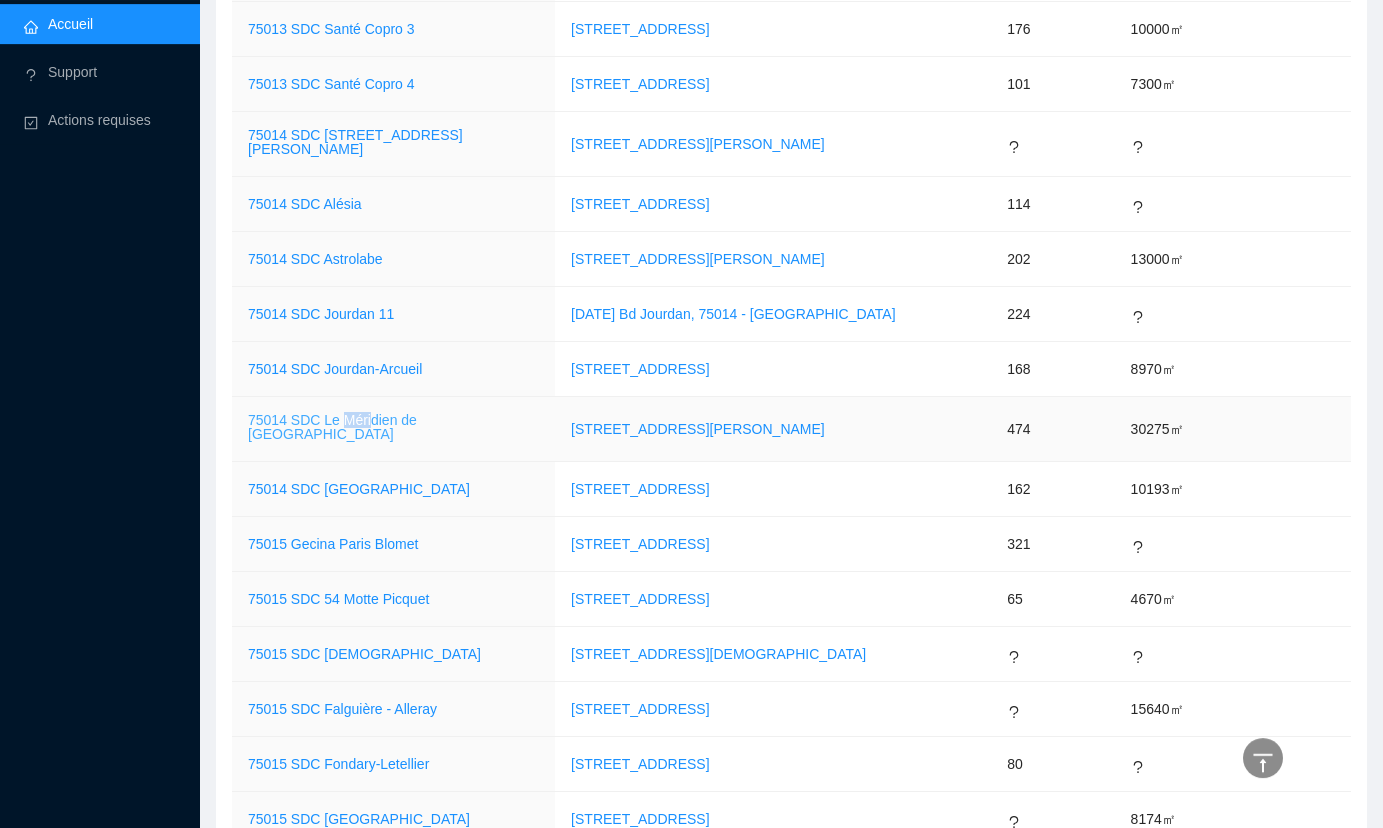 click on "75014 SDC Le Méridien de [GEOGRAPHIC_DATA]" at bounding box center [332, 427] 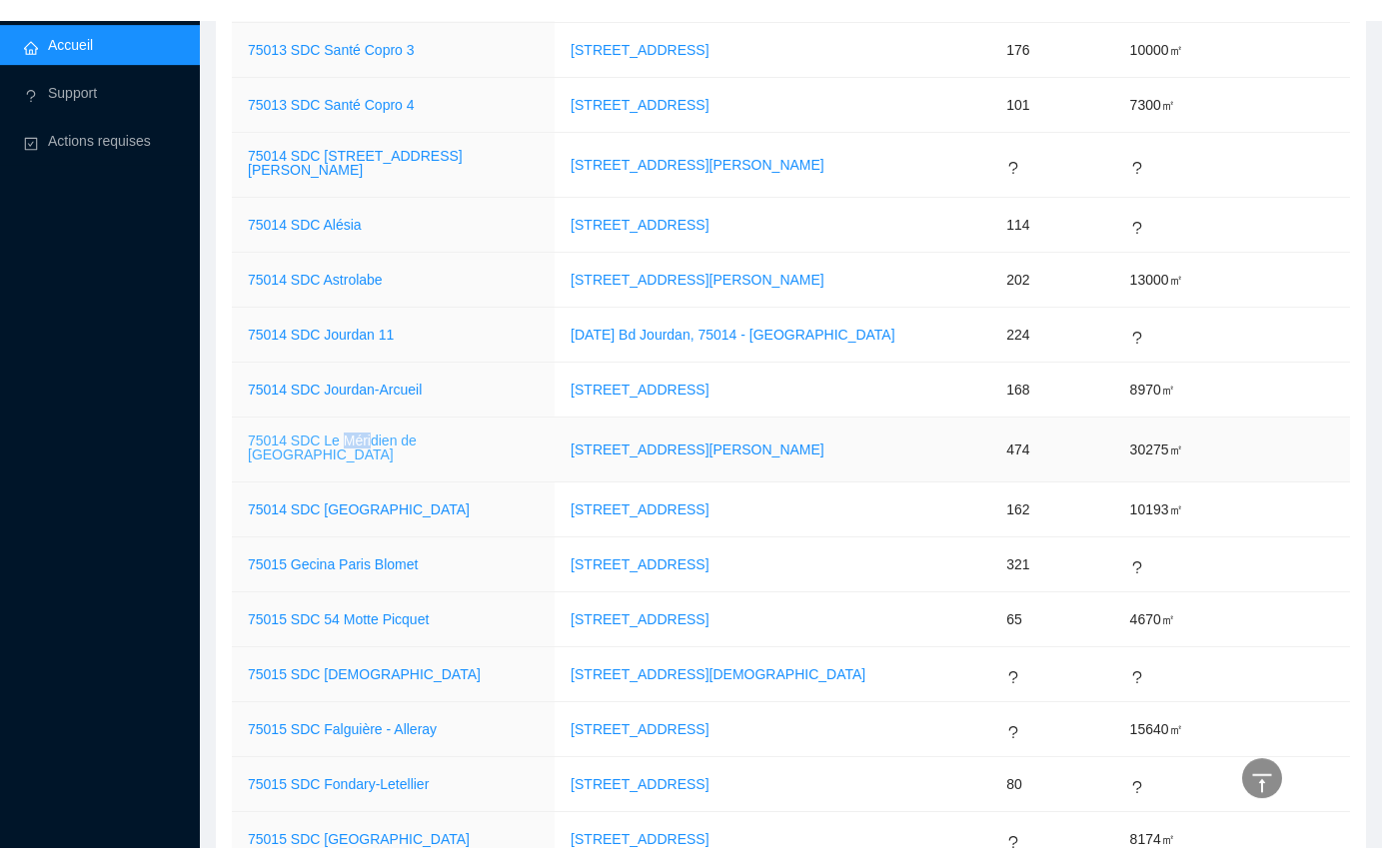 scroll, scrollTop: 0, scrollLeft: 0, axis: both 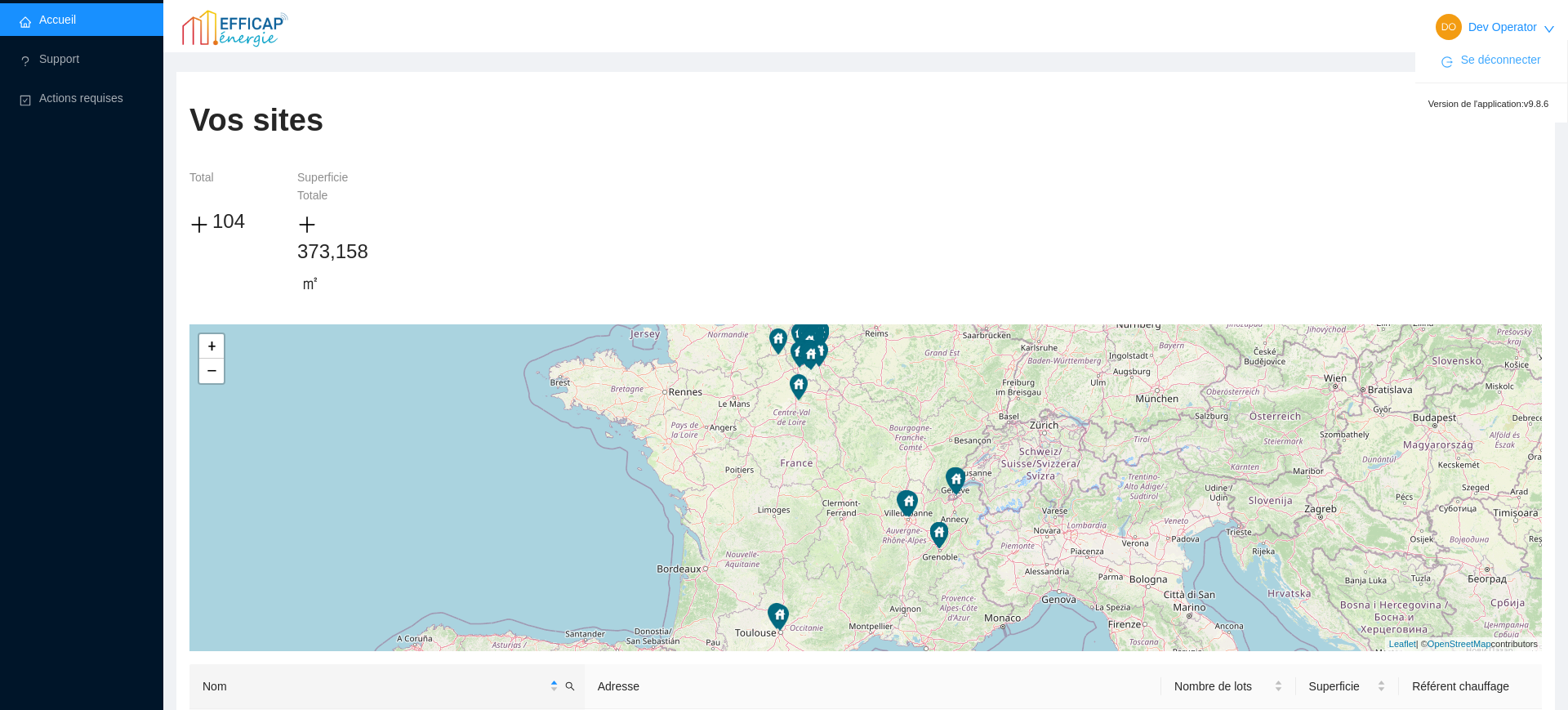 click on "Se déconnecter" at bounding box center [1501, 60] 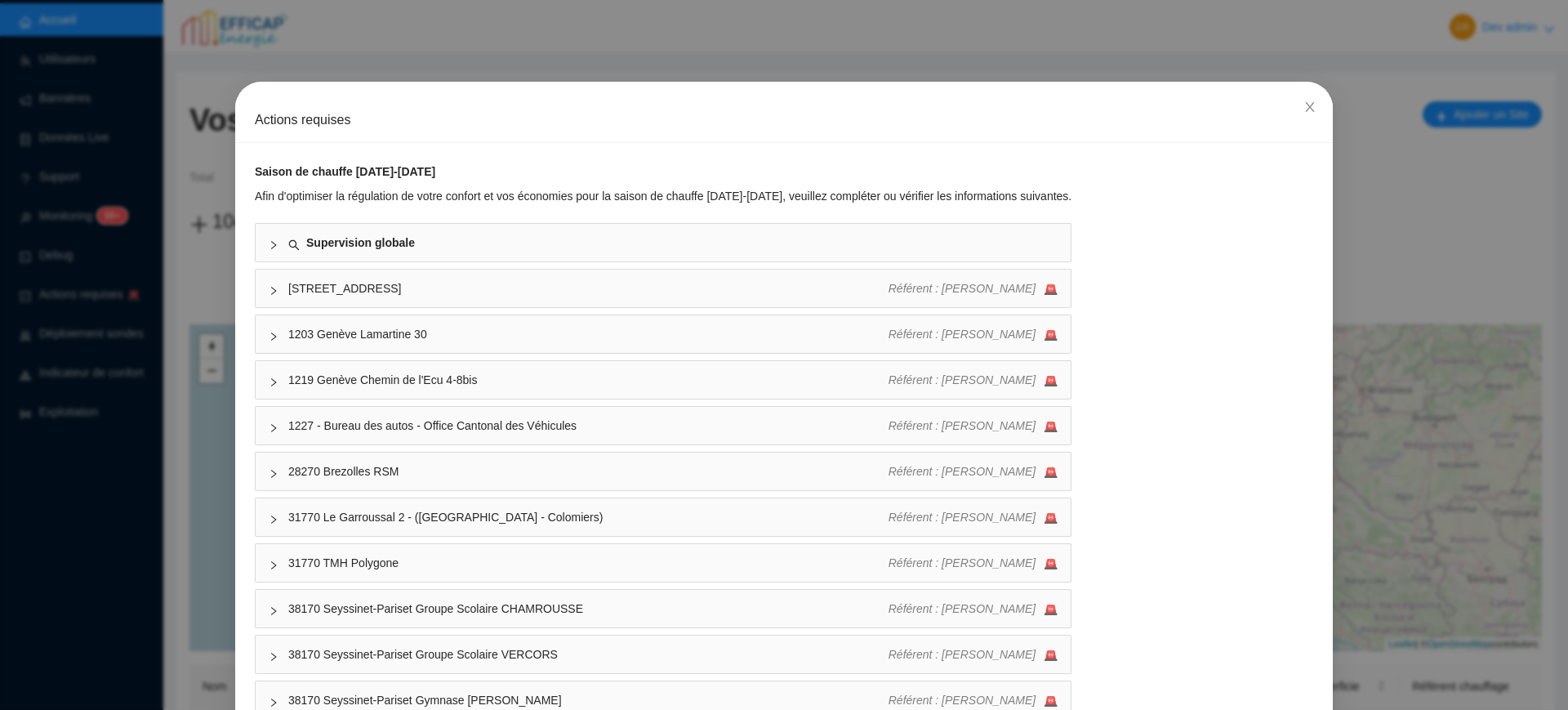 scroll, scrollTop: 0, scrollLeft: 0, axis: both 